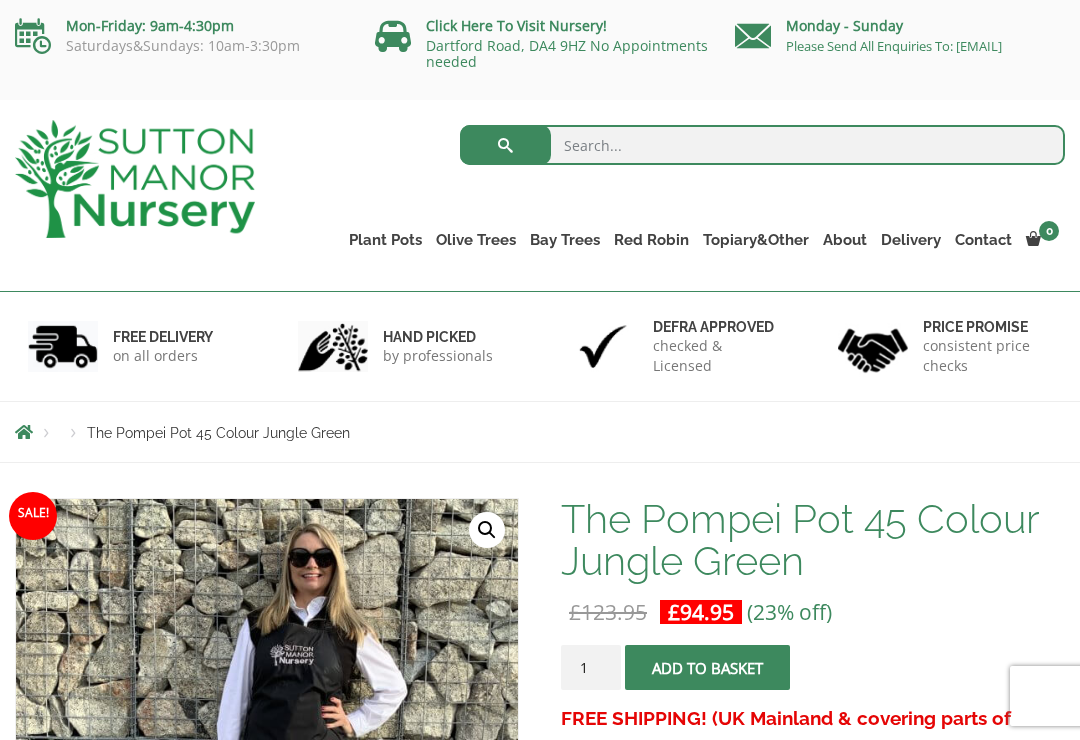 scroll, scrollTop: 0, scrollLeft: 0, axis: both 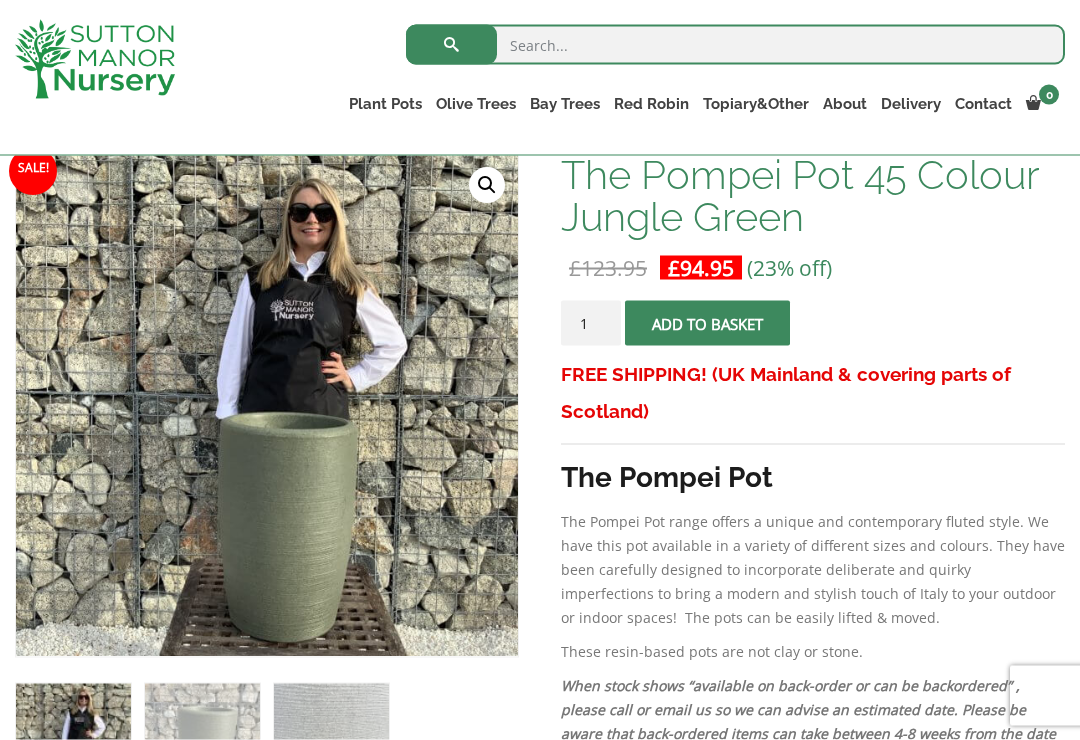 click on "The Pompei Pot range offers a unique and contemporary fluted style. We have this pot available in a variety of different sizes and colours. They have been carefully designed to incorporate deliberate and quirky imperfections to bring a modern and stylish touch of Italy to your outdoor or indoor spaces!  The pots can be easily lifted & moved." at bounding box center (813, 570) 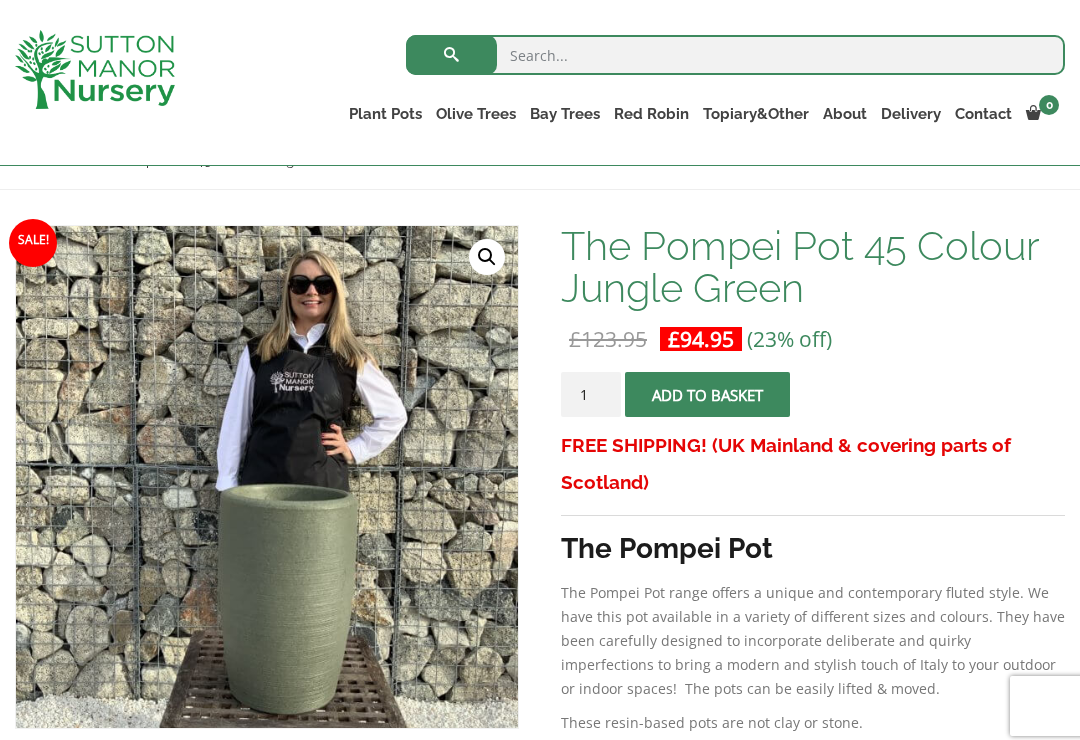 scroll, scrollTop: 0, scrollLeft: 0, axis: both 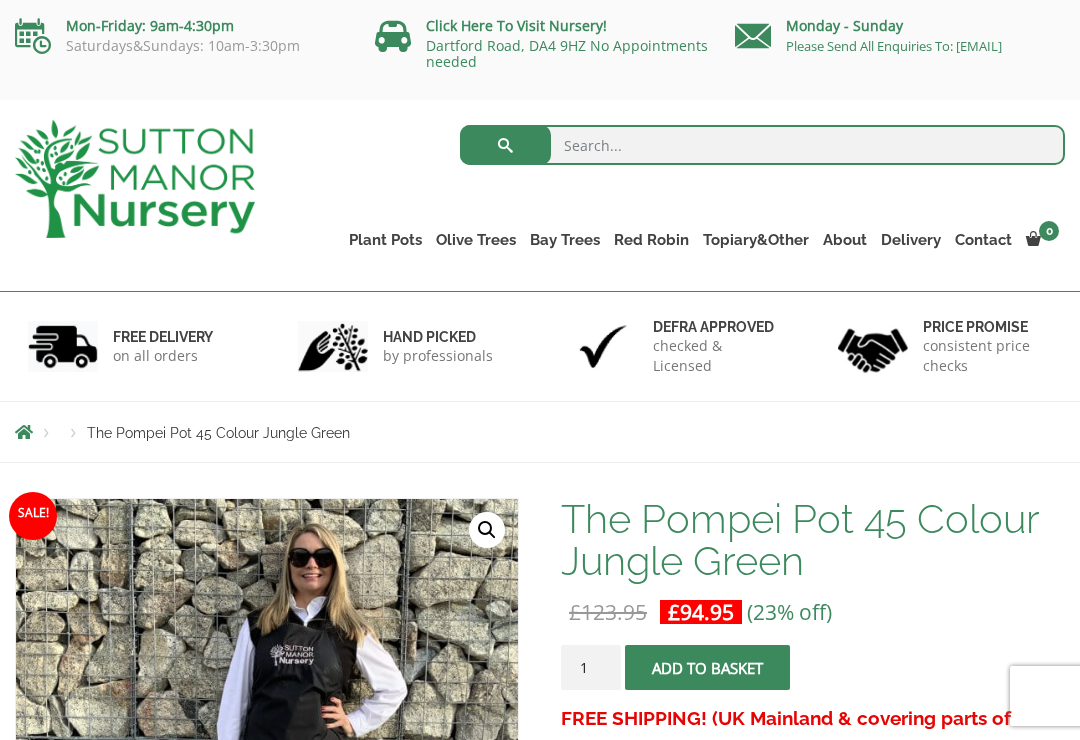 click on "The Atlantis Pots" at bounding box center (0, 0) 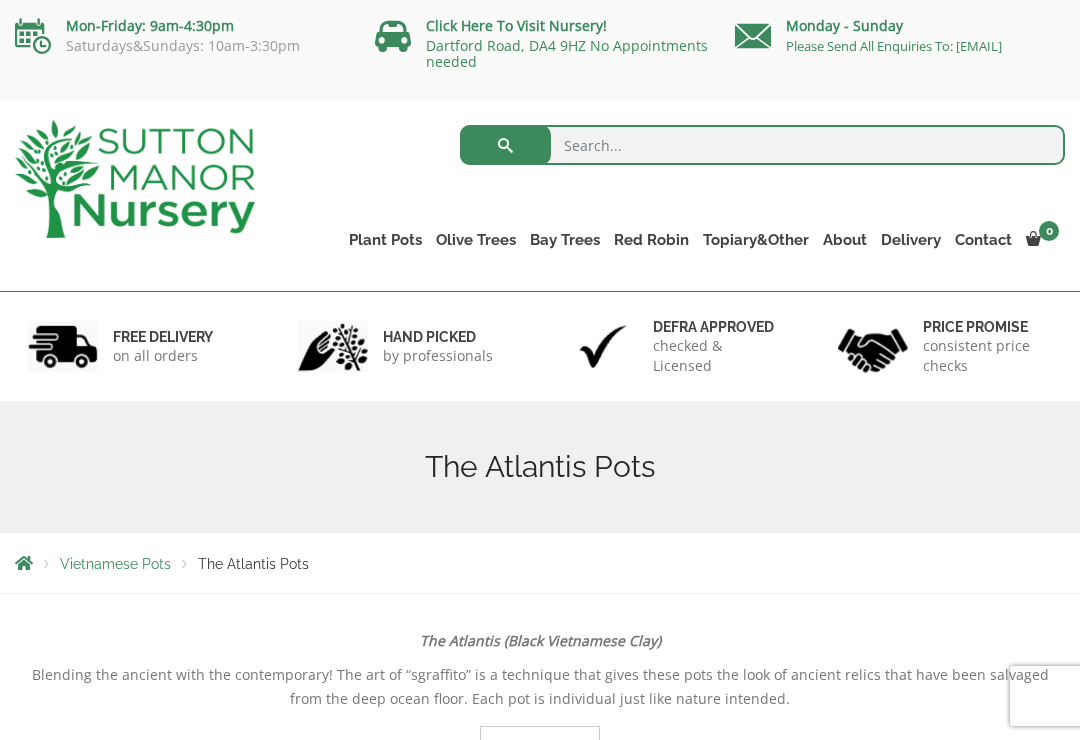 scroll, scrollTop: 0, scrollLeft: 0, axis: both 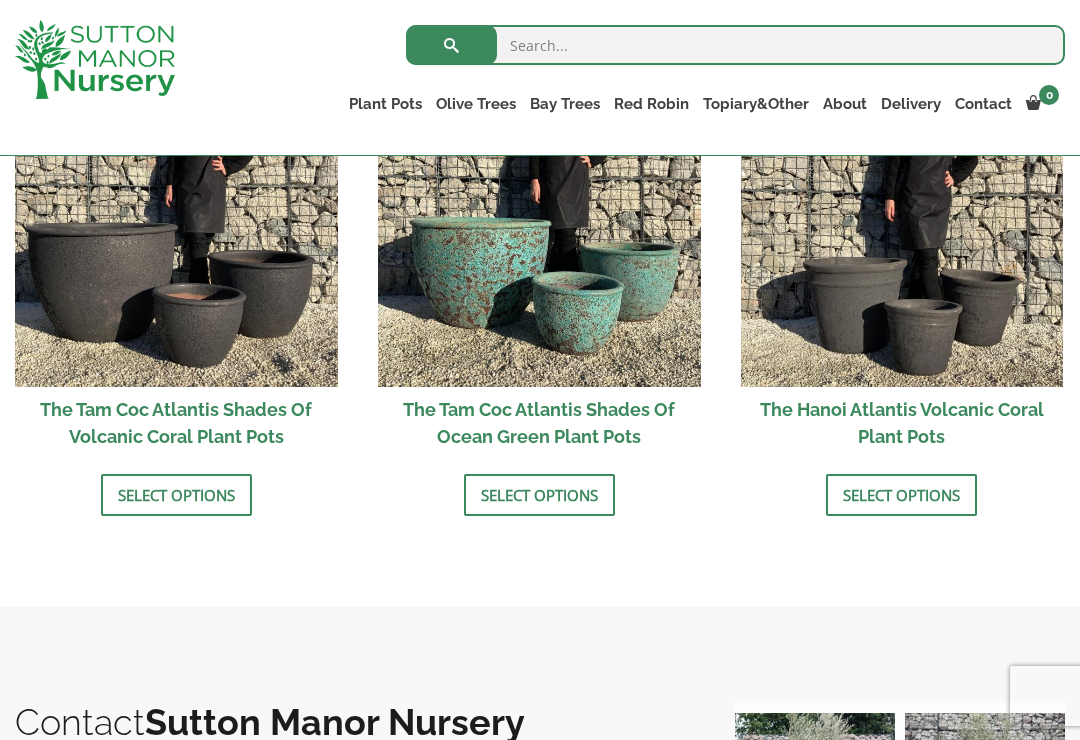 click on "Select options" at bounding box center (539, 495) 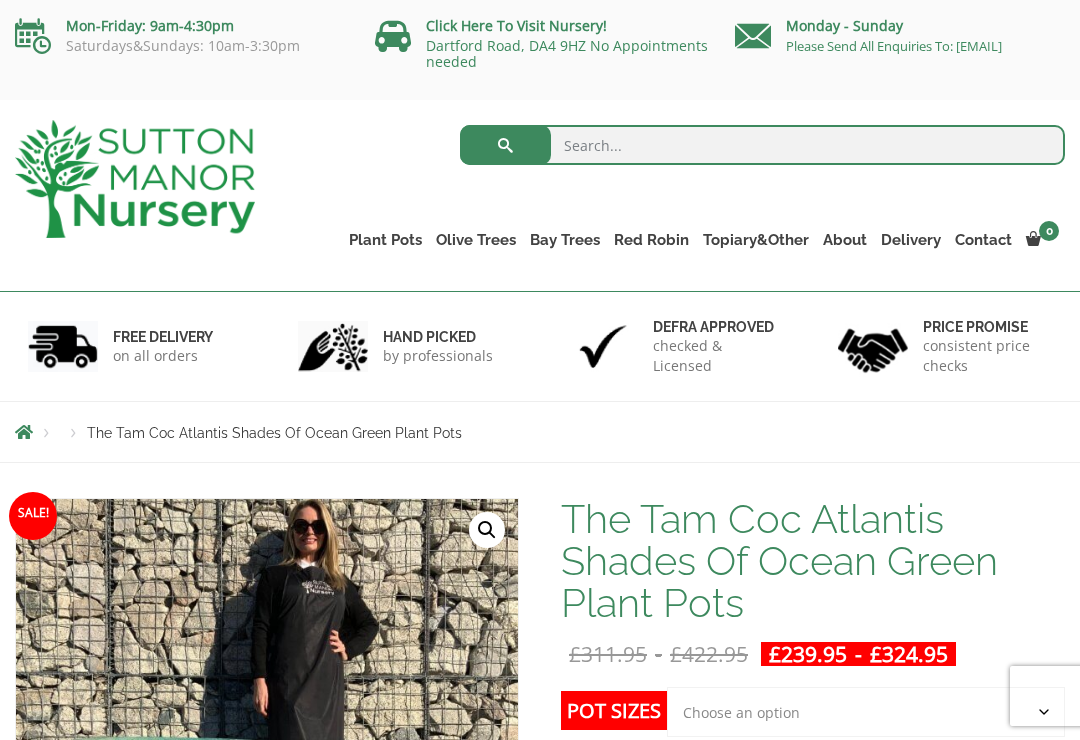 scroll, scrollTop: 0, scrollLeft: 0, axis: both 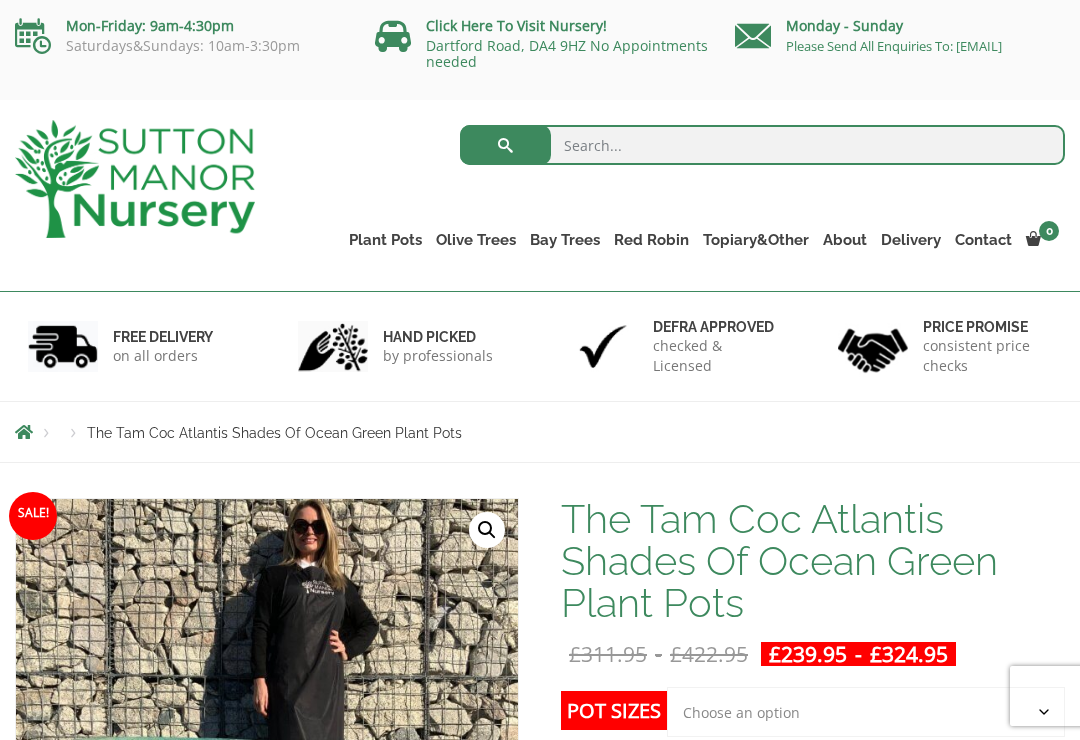 click on "Vietnamese Pots" at bounding box center (0, 0) 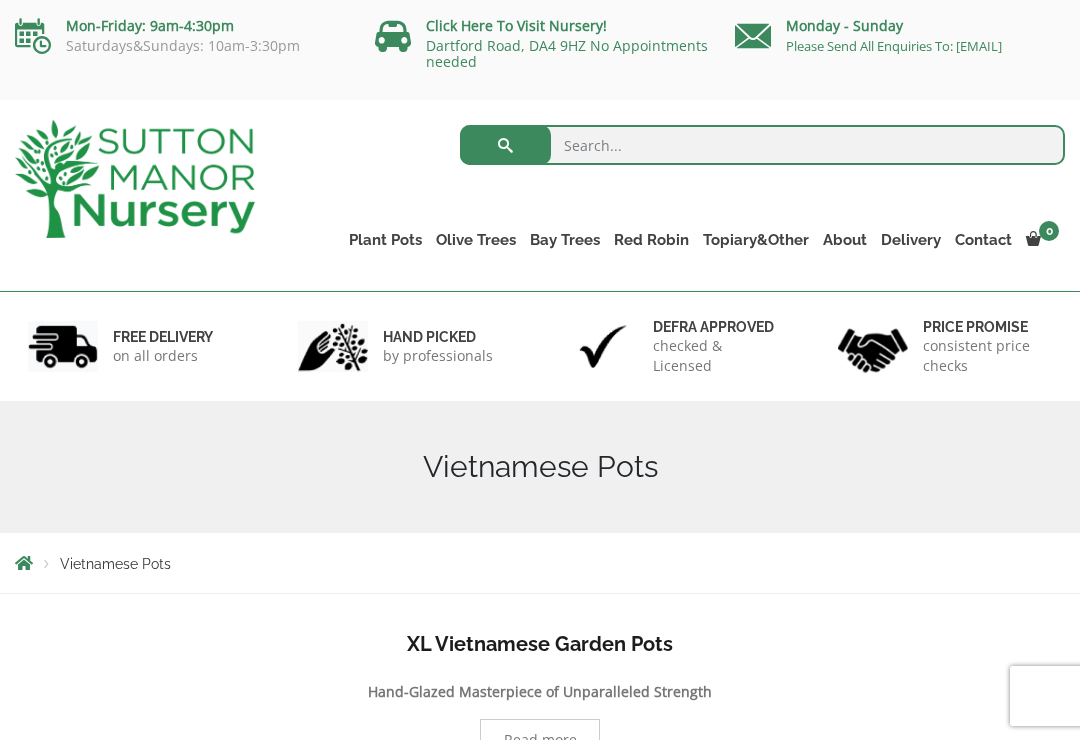 scroll, scrollTop: 0, scrollLeft: 0, axis: both 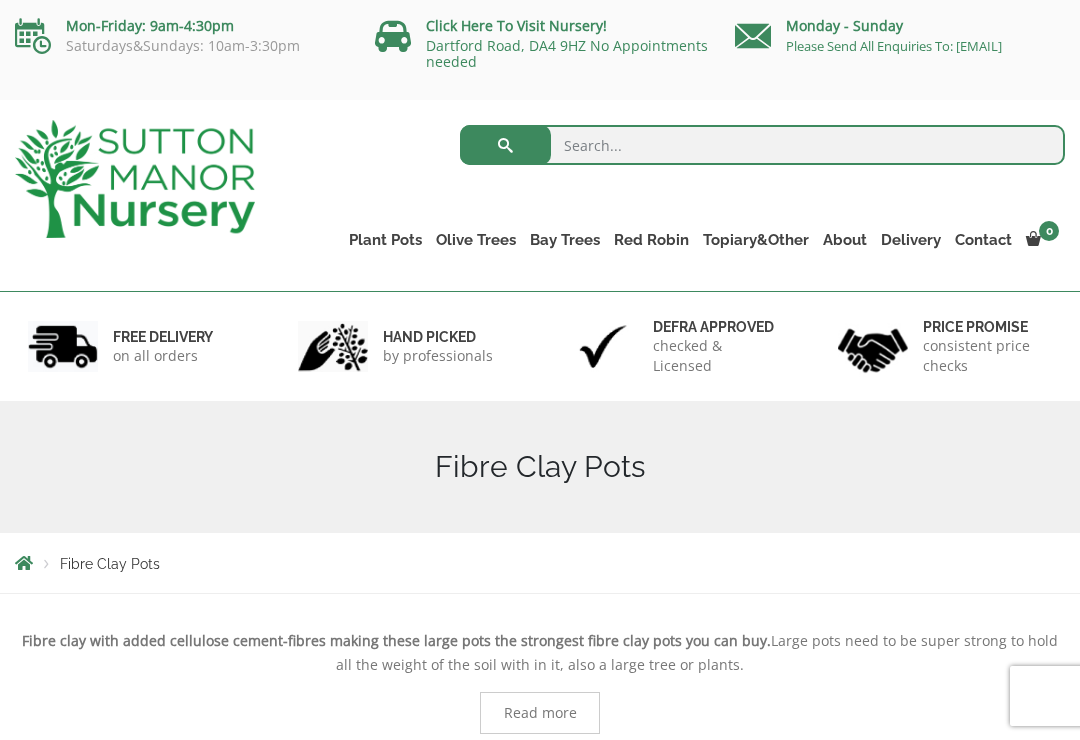 click on "Jars And Urns" at bounding box center [0, 0] 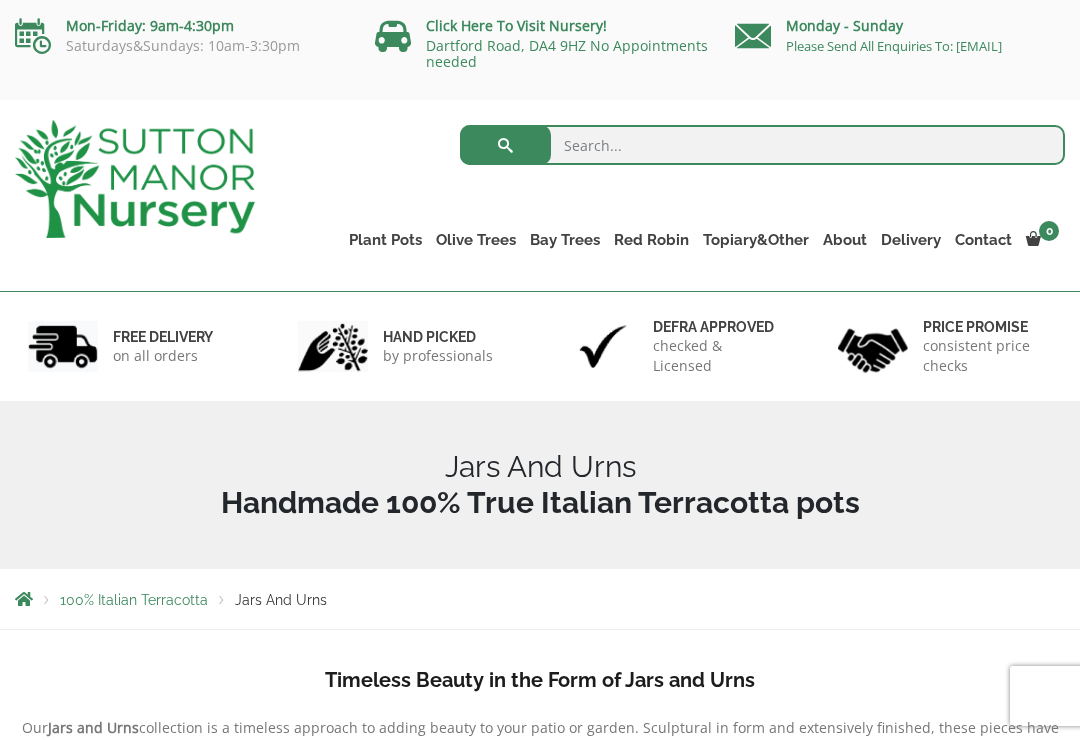 scroll, scrollTop: 0, scrollLeft: 0, axis: both 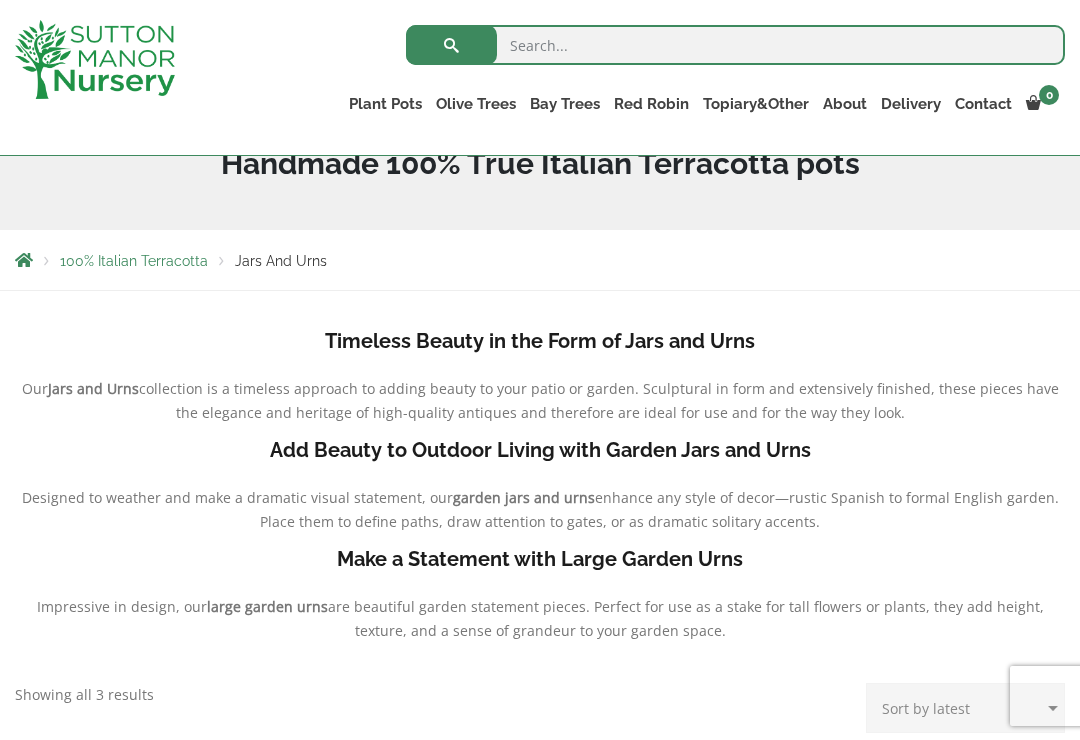 click on "The Mediterranean Pots" at bounding box center (0, 0) 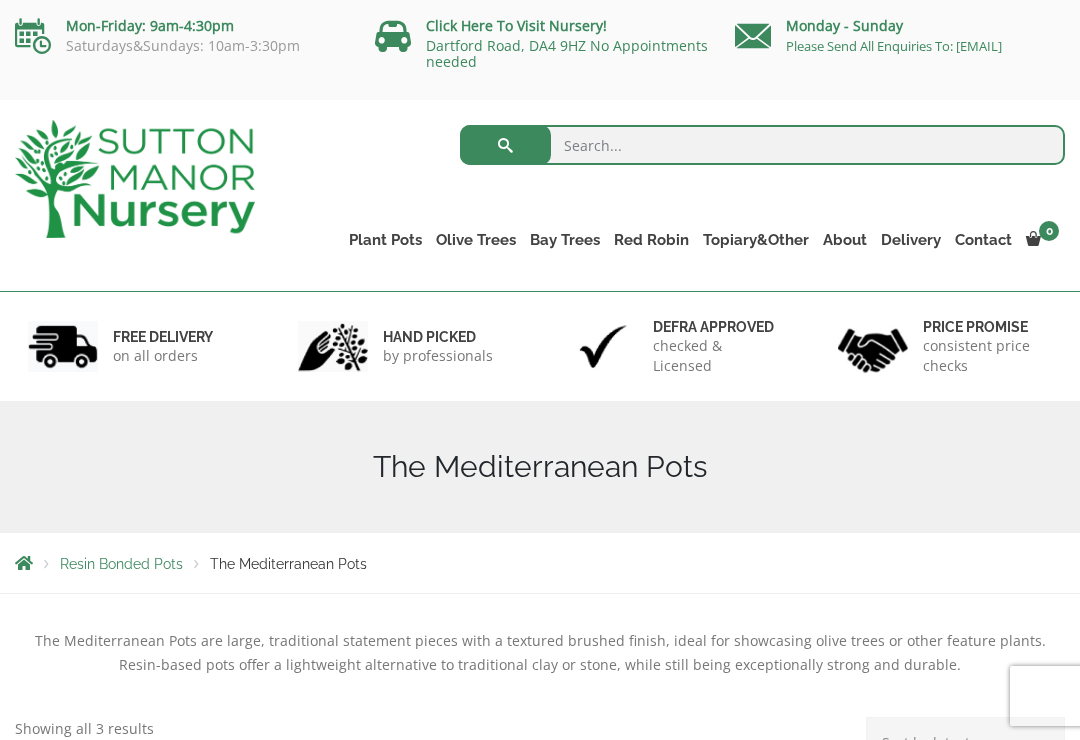 scroll, scrollTop: 0, scrollLeft: 0, axis: both 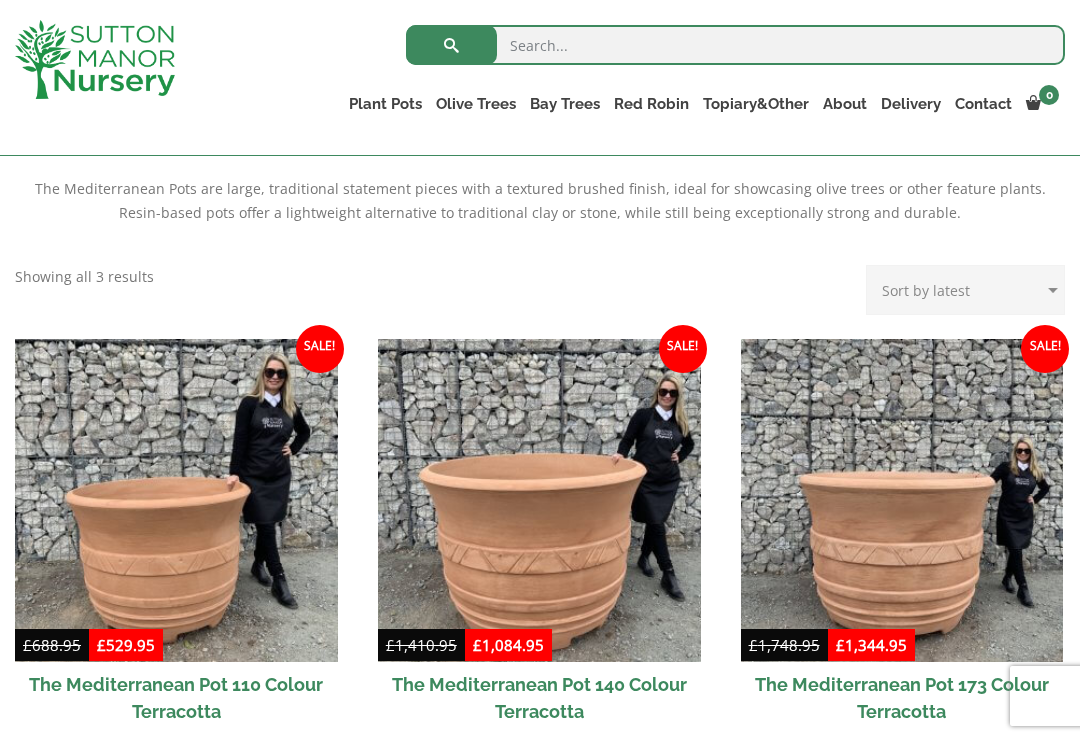click on "The Milan Pots" at bounding box center (0, 0) 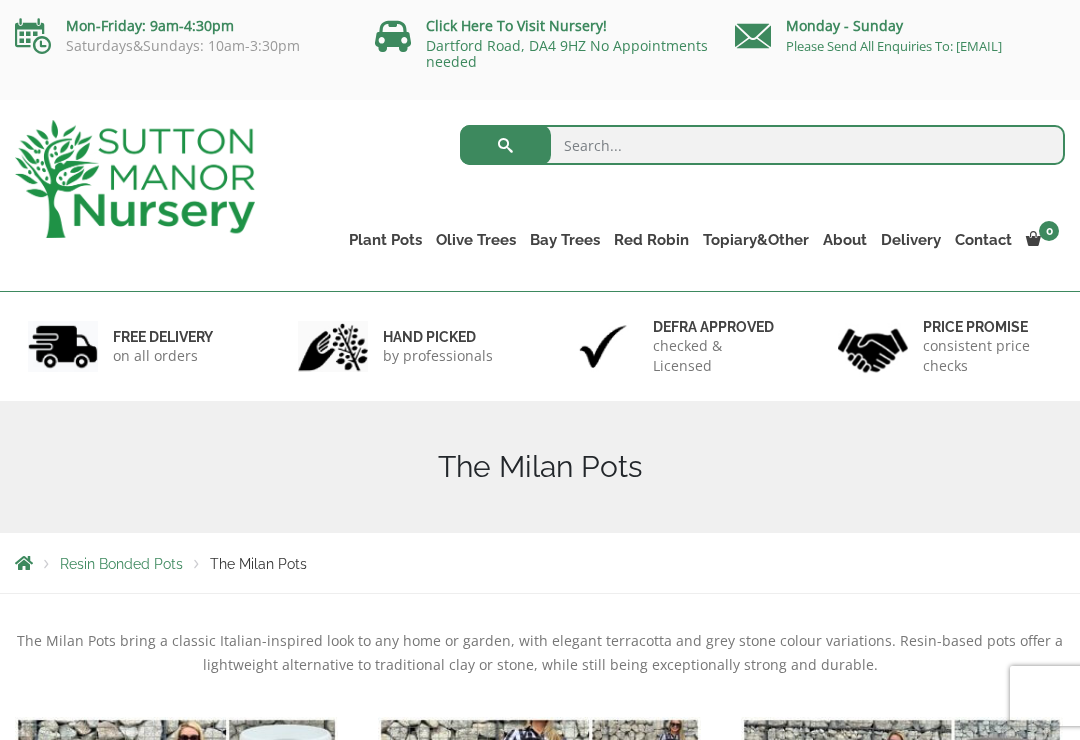 scroll, scrollTop: 0, scrollLeft: 0, axis: both 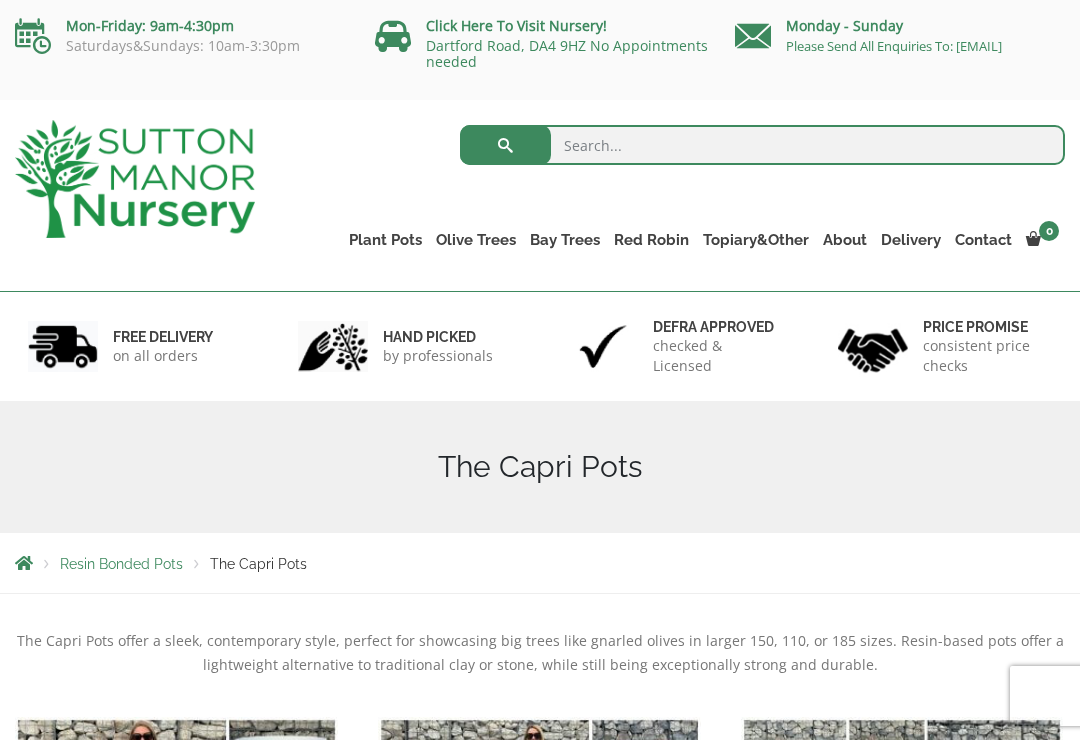 click on "Plant Pots
Resin Bonded Pots
The Milan Pots
The Capri Pots
The Brunello Pots
The Venice Cube Pots
The Barolo Pots
The Rome Bowl
The Olive Jar
The Sicilian Pots
The Mediterranean Pots
The San Marino Pots
The Tuscany Fruit Pots
The Pompei Pots
The Florence Oval Pot
The Alfresco Pots
100% Italian Terracotta
Shallow Bowl Grande
Rolled Rim Classico
Cylinders Traditionals
Squares And Troughs
Jars And Urns
The Atlantis Pots
The Old Stone Pots
The Iron Stone Pots
Fibre Clay Pots
Vietnamese Pots
Olive Trees
Tuscan Olive Trees
Ancient Gnarled Olive Trees
Gnarled Multi Stems (Olive Trees)
Gnarled Plateau Olive Tree XL
Gnarled Patio Pot Olive Trees
Gnarled Multi Stems XXL (Low Bowl Olive Trees)
Bay Trees
Red Robin
Red Robin Standards
Red Robin (Photinia) Floating Cloud Trees
Topiary&Other
Palm Trees
Yucca Rostrata
Trachycarpus Fortunei" at bounding box center (703, 225) 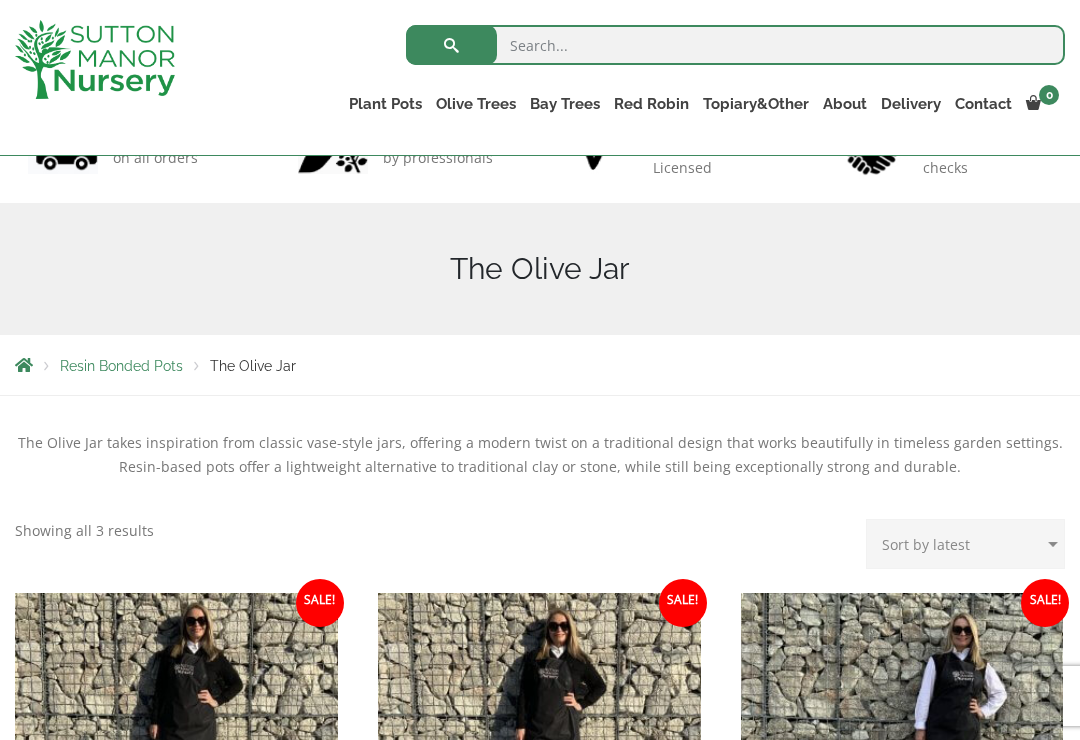 scroll, scrollTop: 216, scrollLeft: 0, axis: vertical 